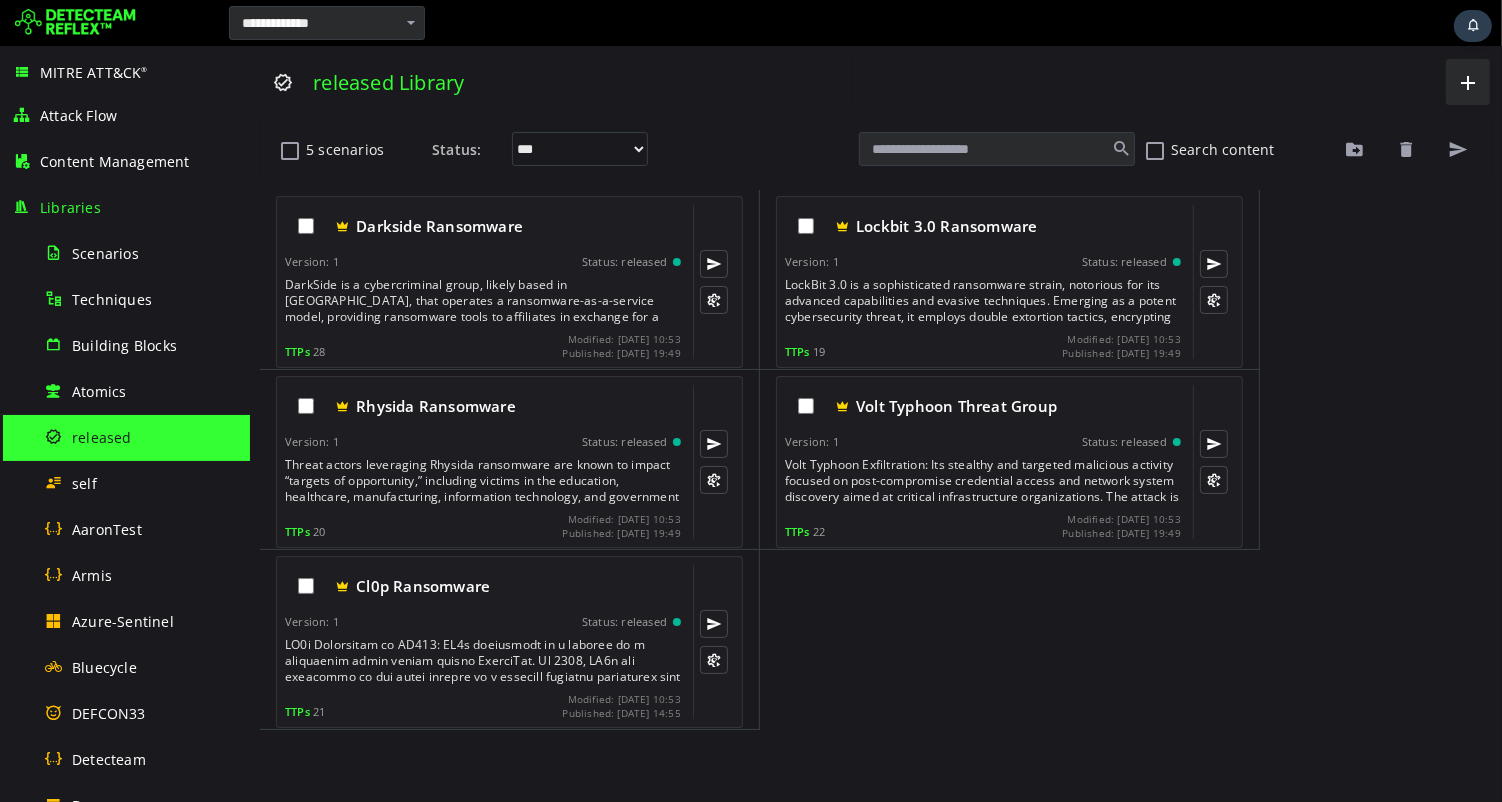 scroll, scrollTop: 0, scrollLeft: 0, axis: both 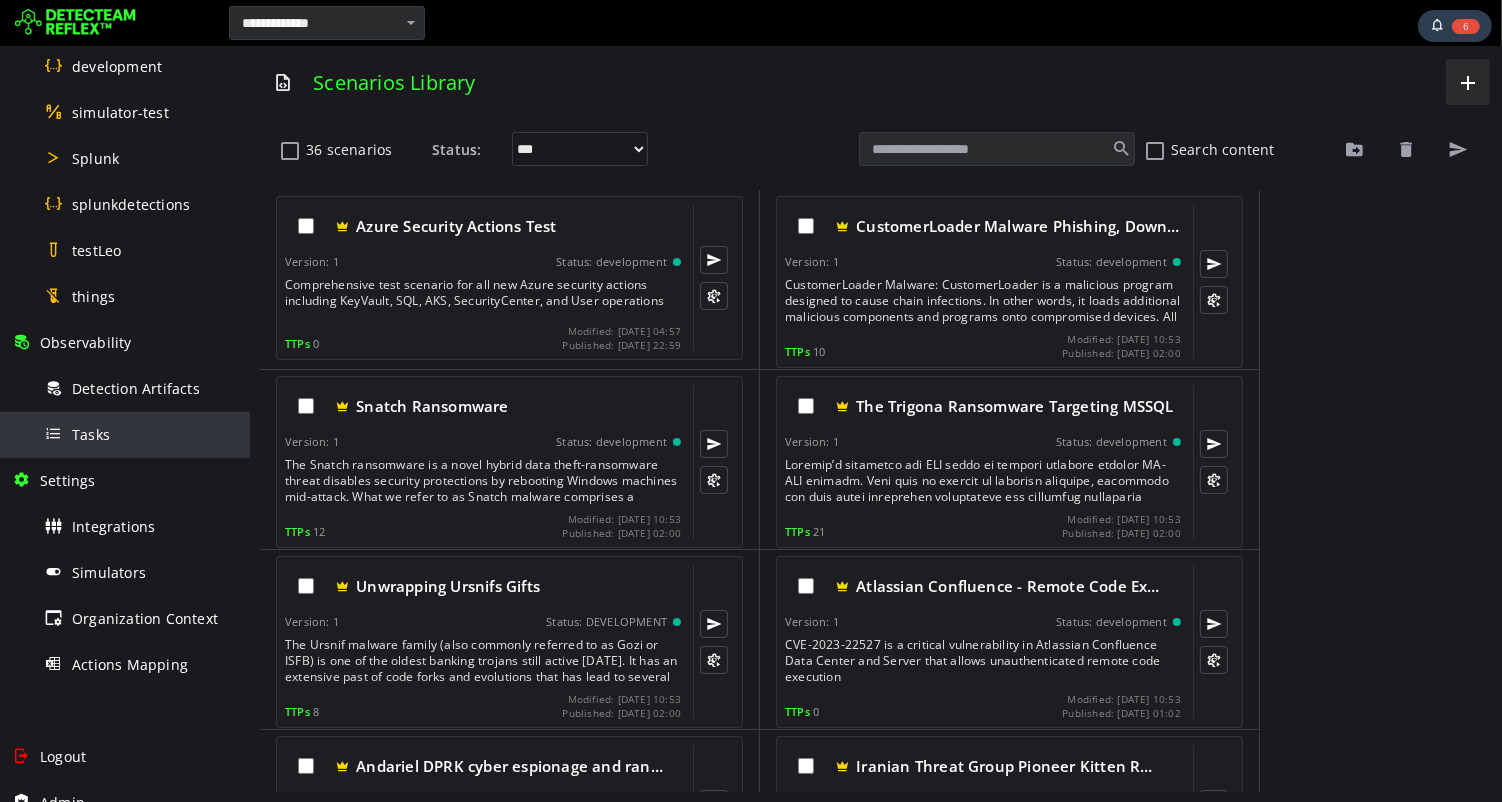 click on "Tasks" at bounding box center (91, 434) 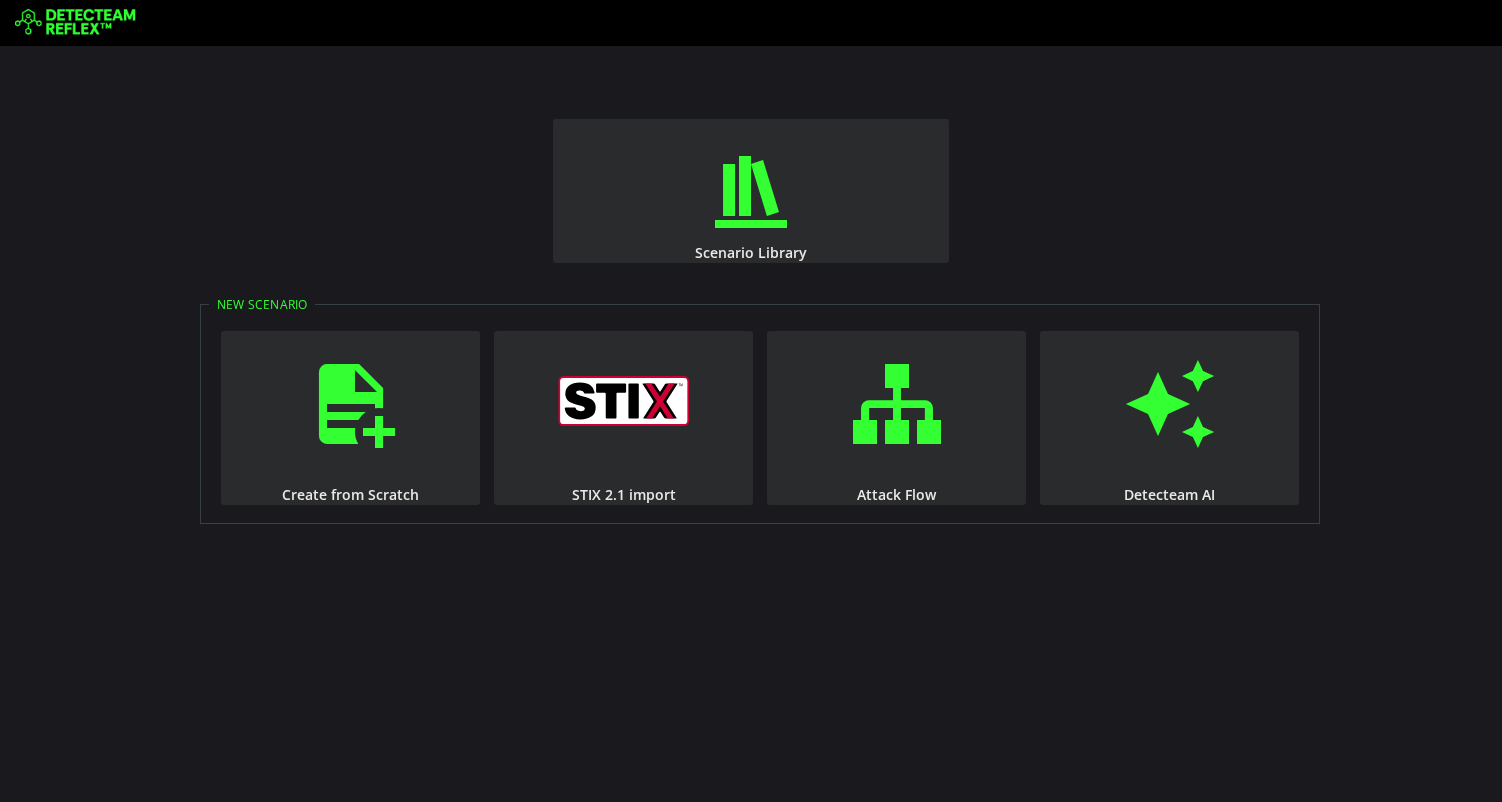 scroll, scrollTop: 0, scrollLeft: 0, axis: both 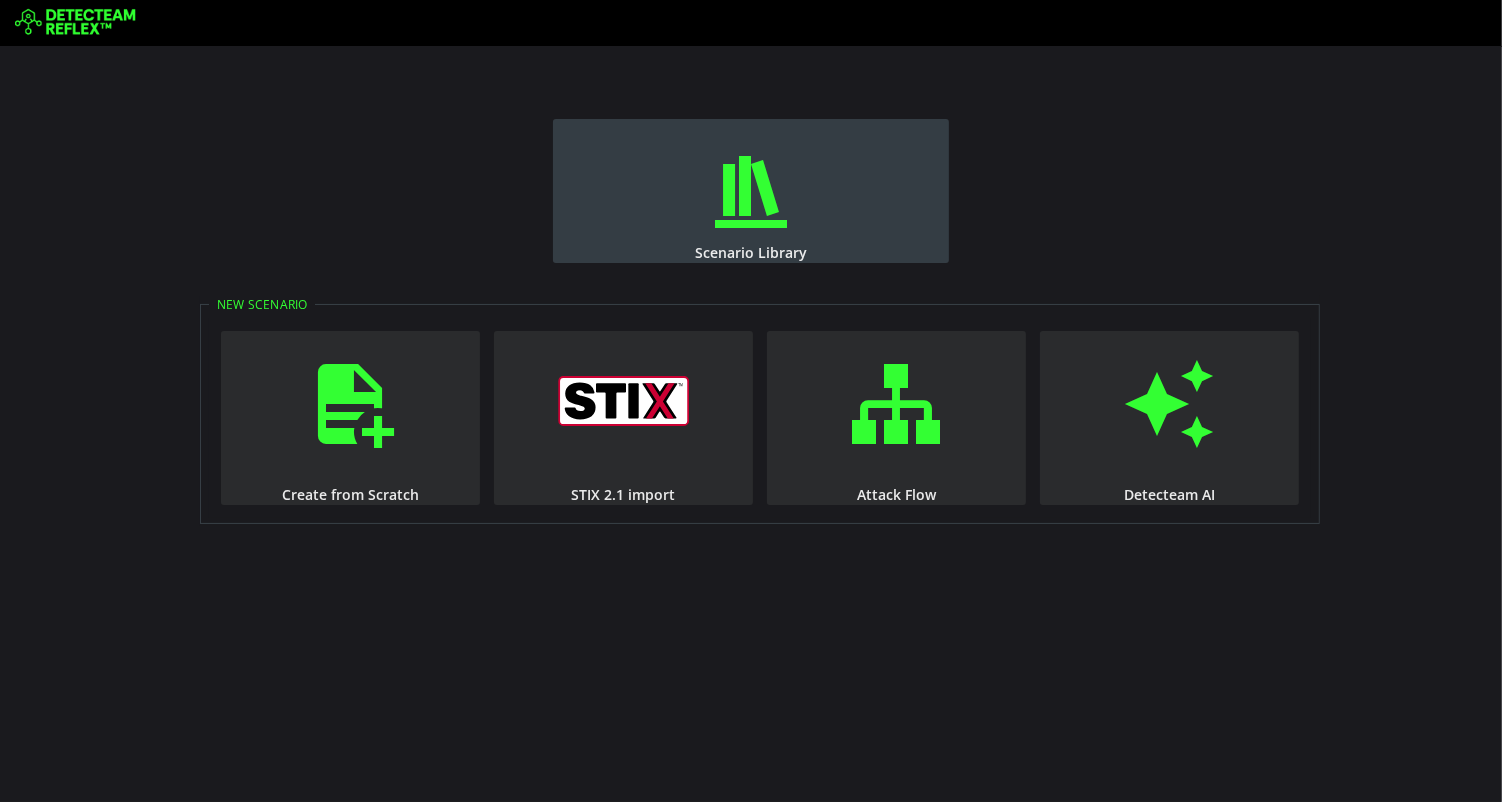 click at bounding box center (751, 192) 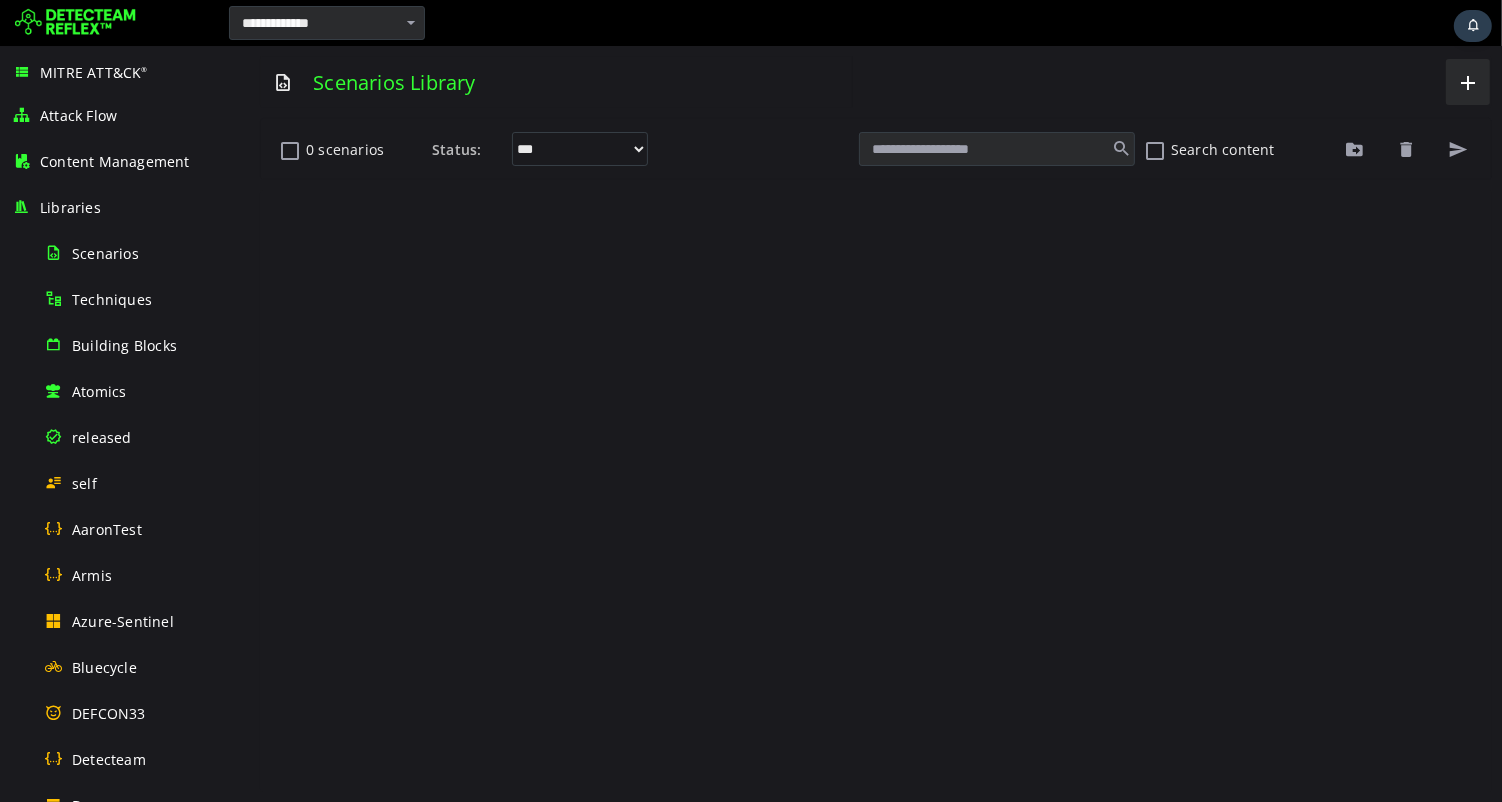 scroll, scrollTop: 0, scrollLeft: 0, axis: both 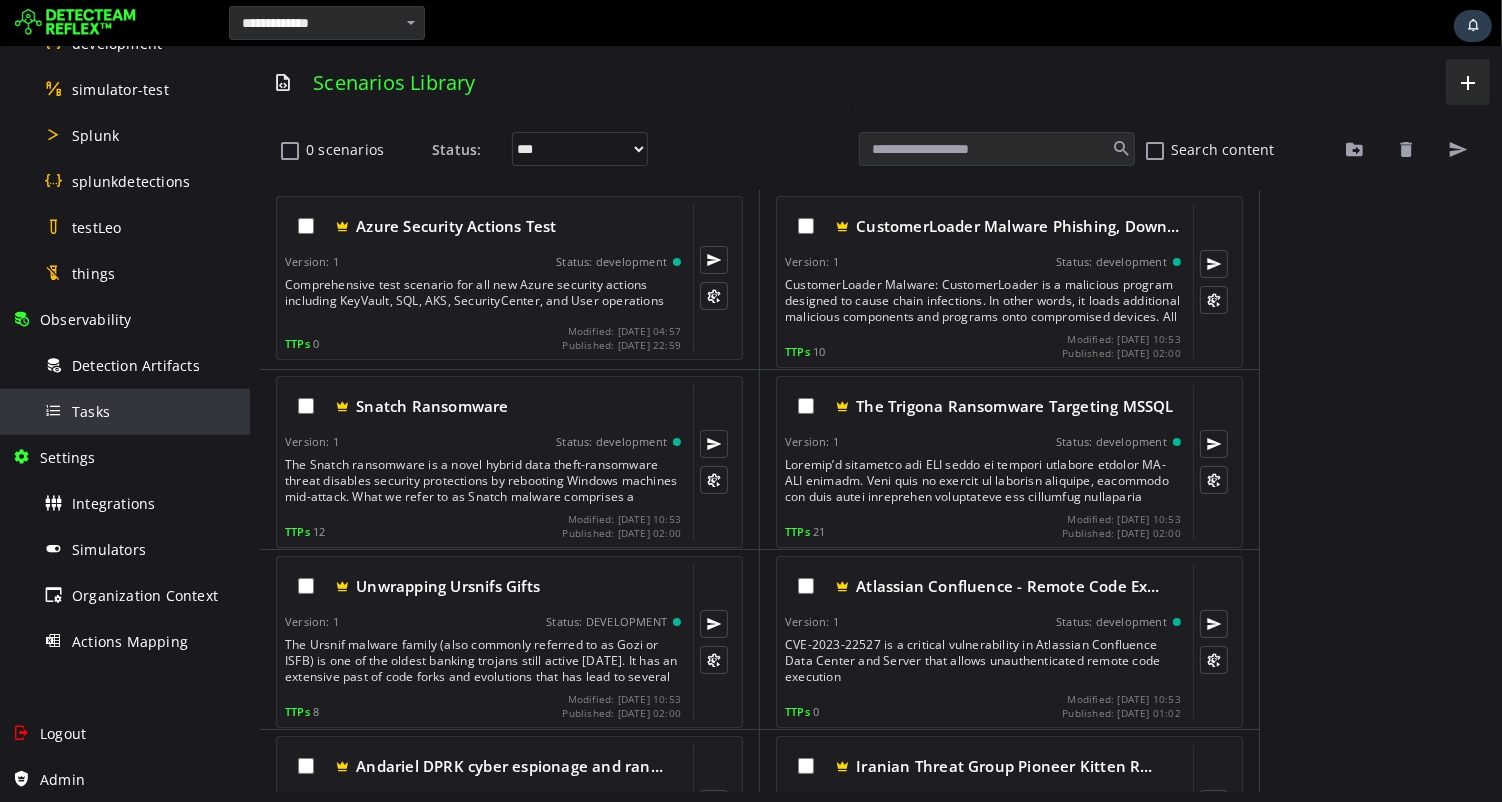 click on "Tasks" at bounding box center (141, 411) 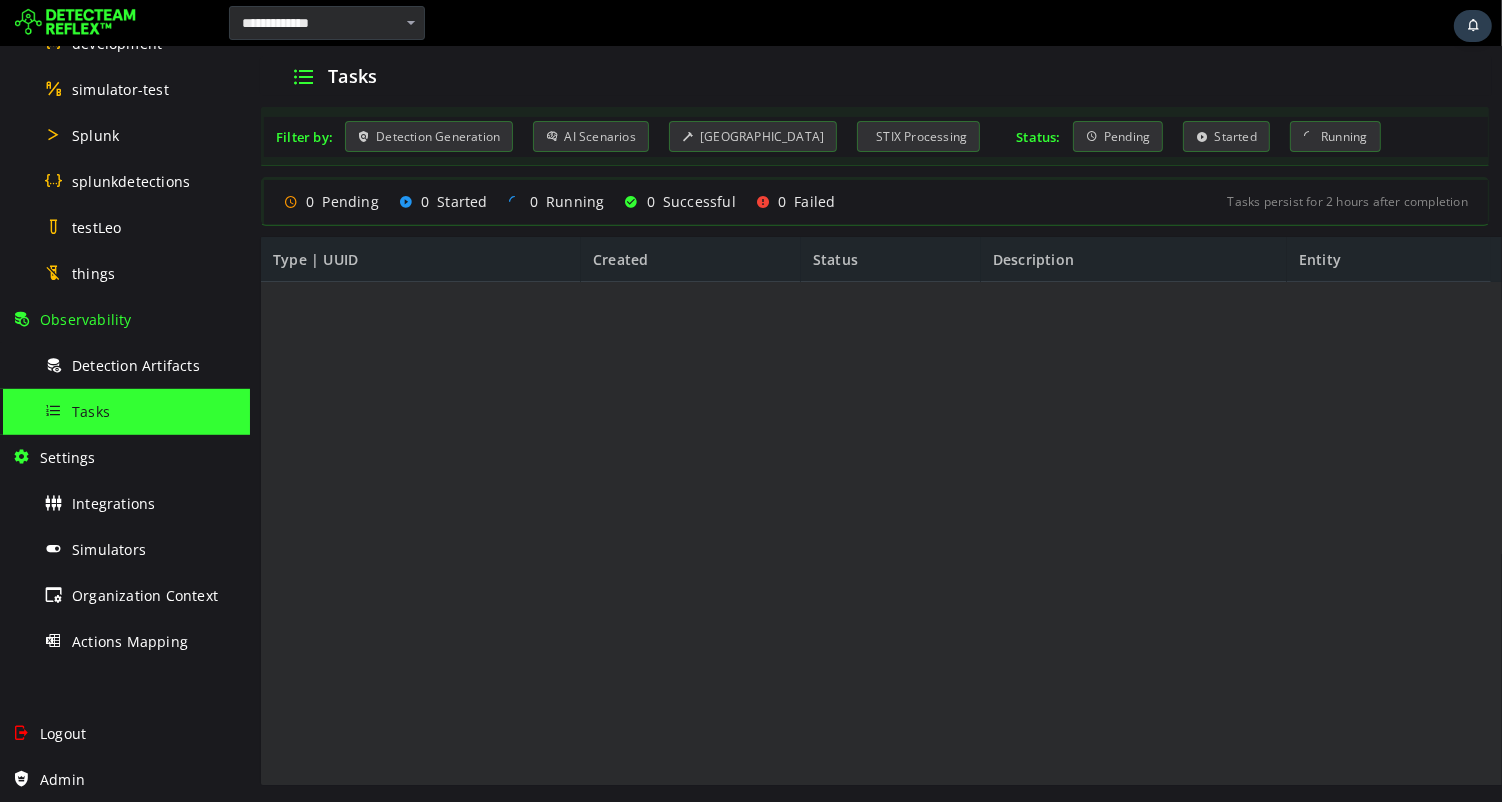 scroll, scrollTop: 0, scrollLeft: 0, axis: both 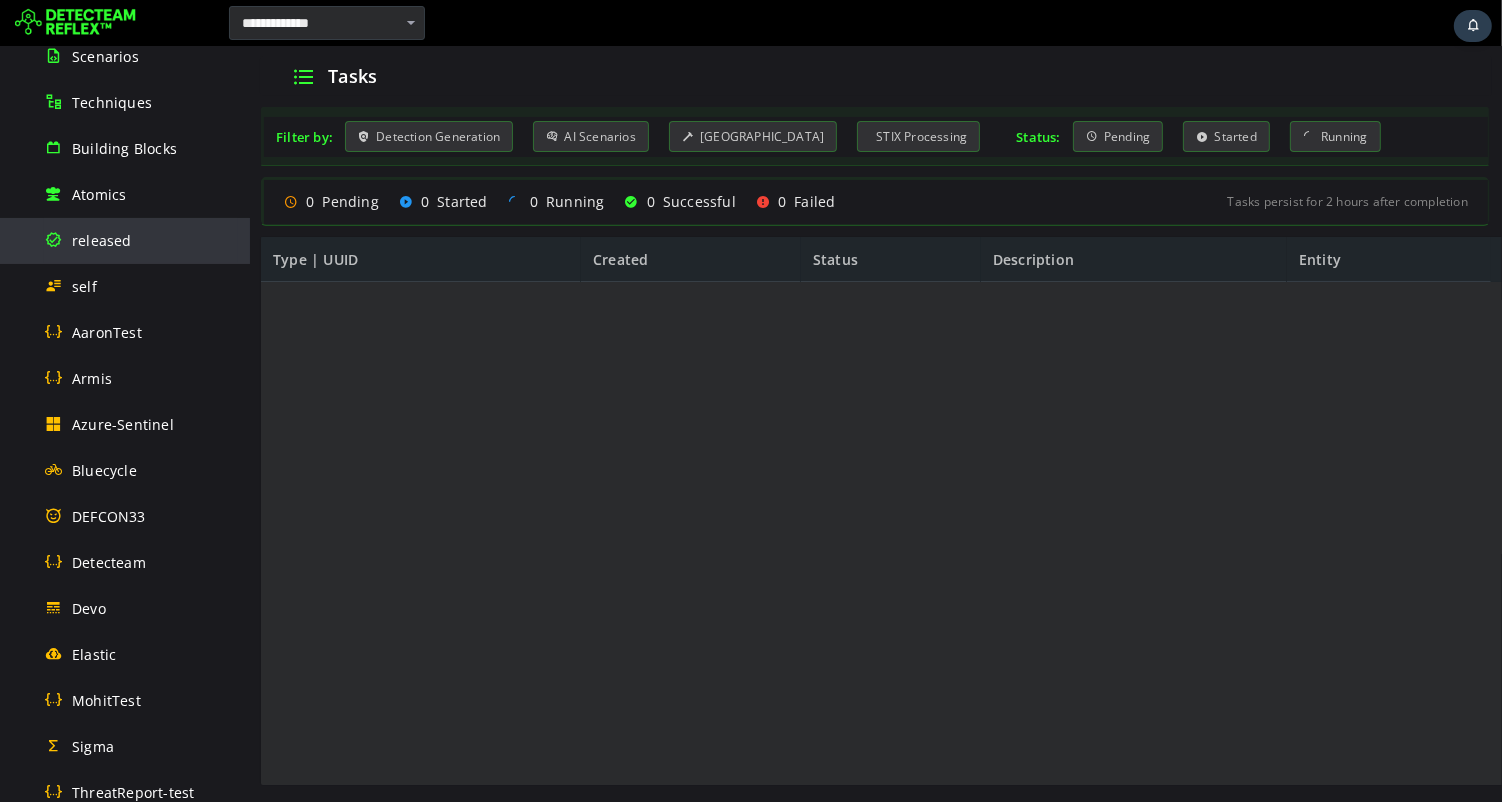 click on "released" at bounding box center (102, 240) 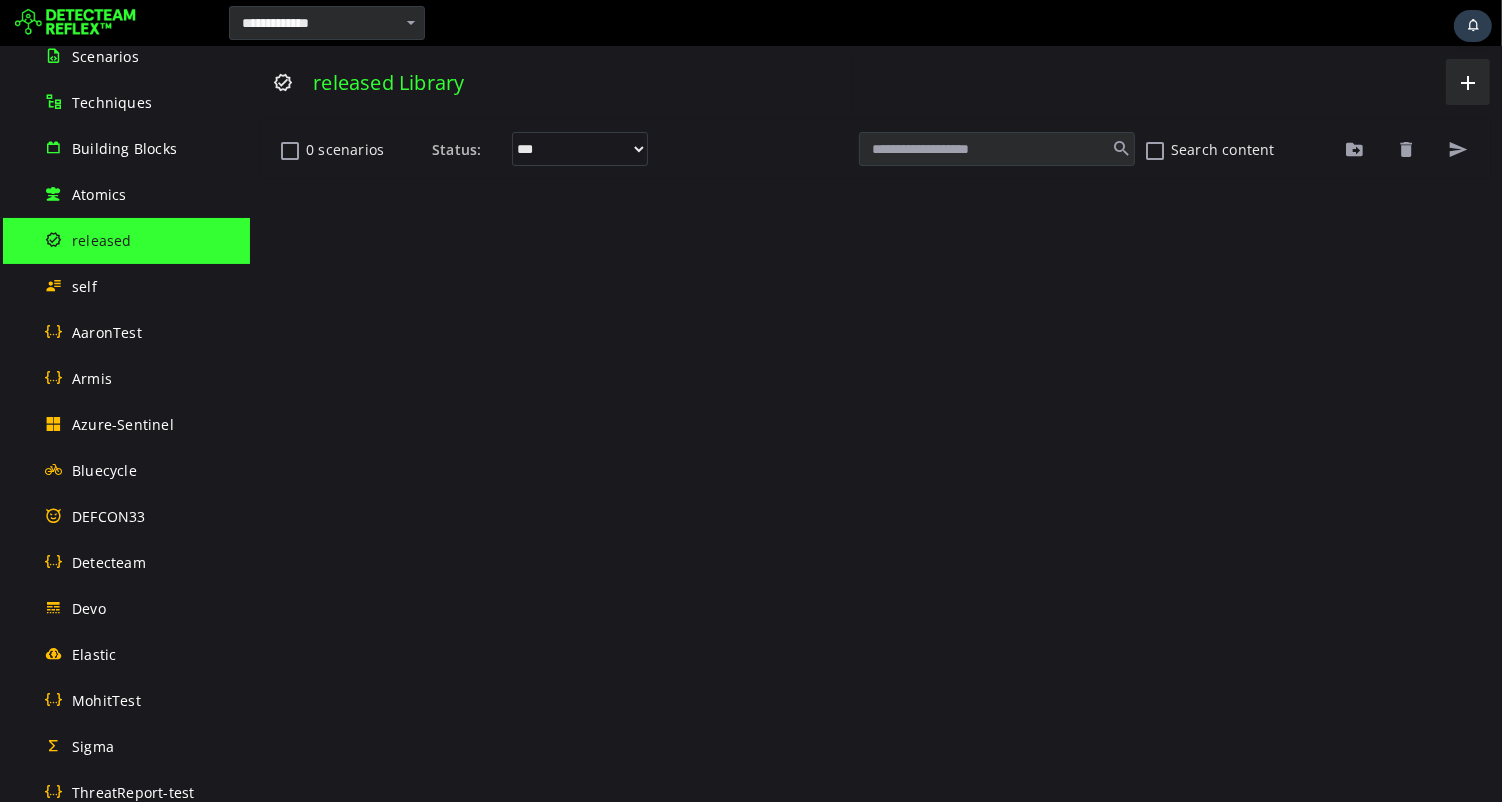 scroll, scrollTop: 0, scrollLeft: 0, axis: both 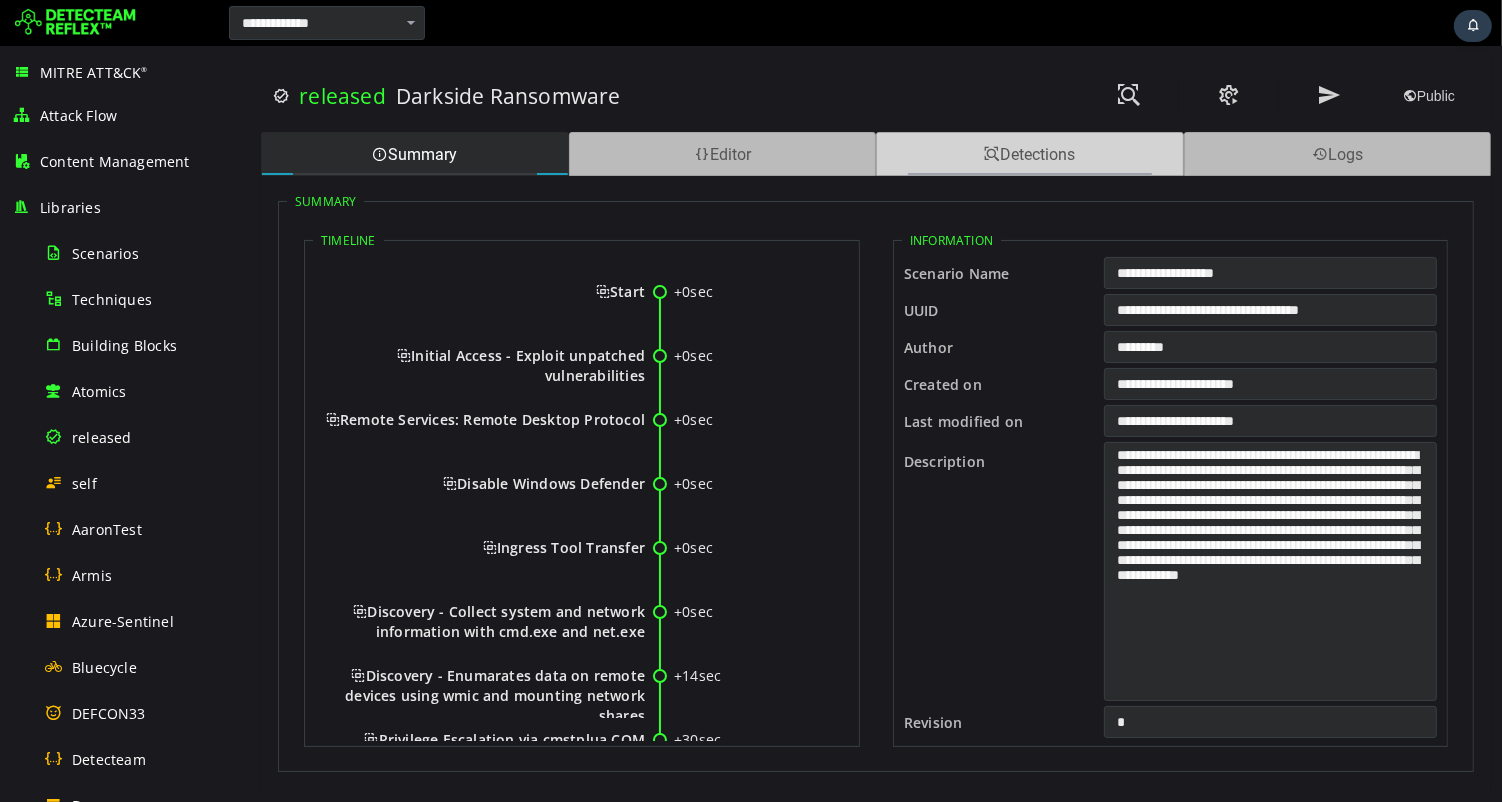 click on "Detections" at bounding box center (1029, 154) 